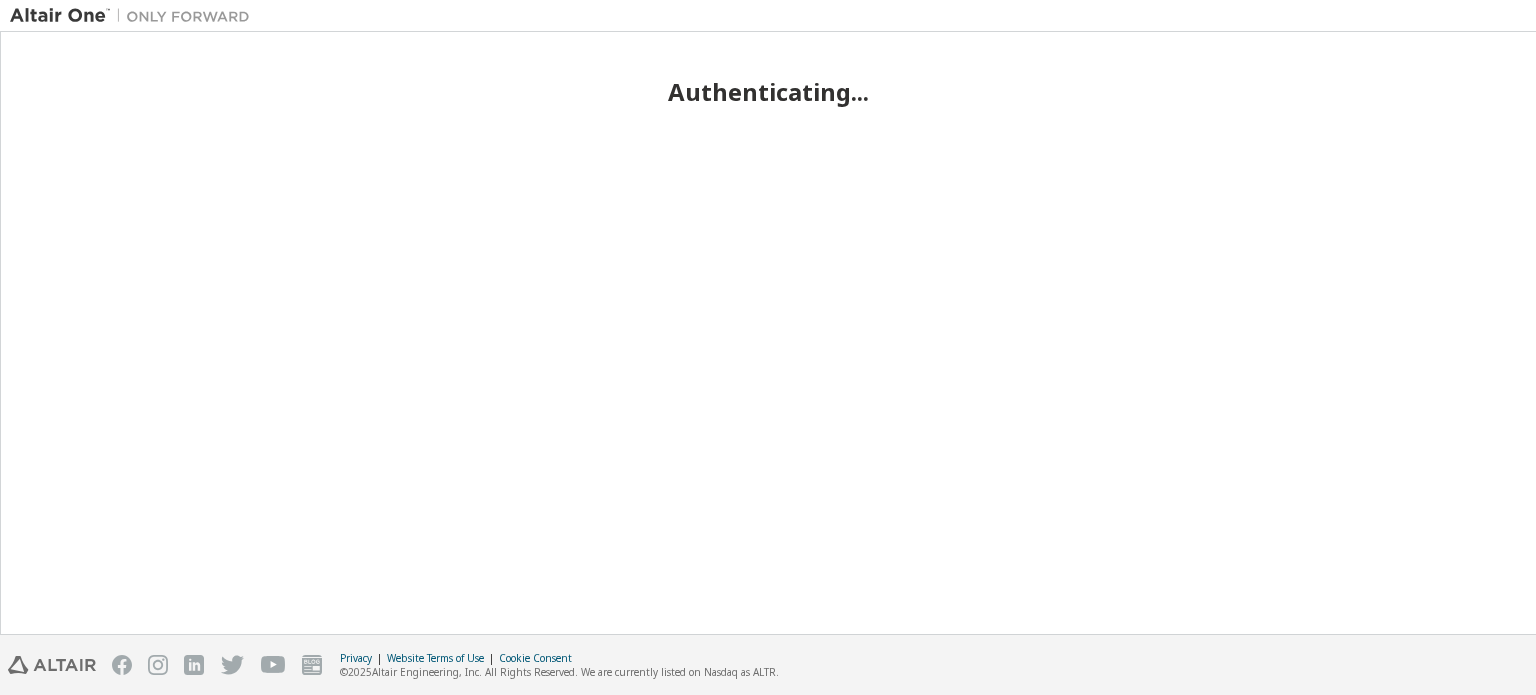 scroll, scrollTop: 0, scrollLeft: 0, axis: both 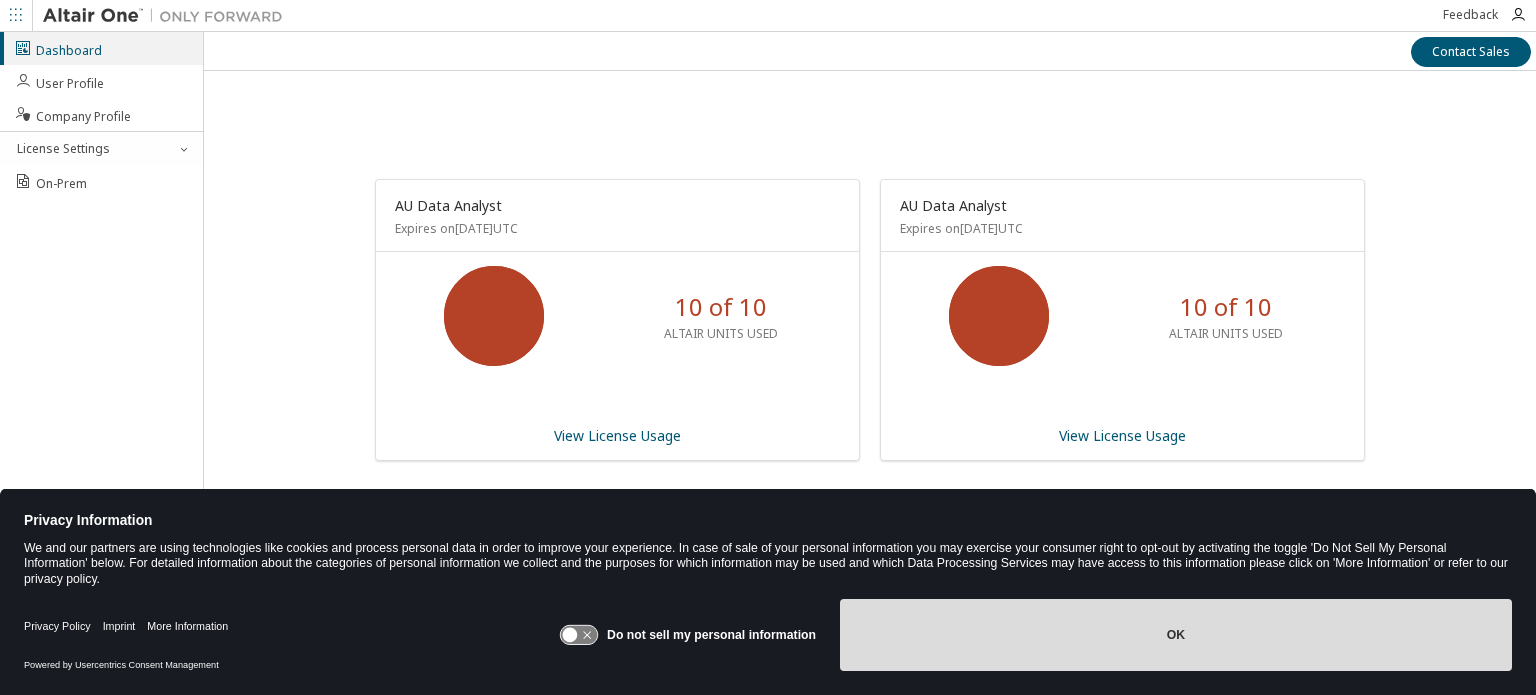 click on "OK" at bounding box center (1176, 635) 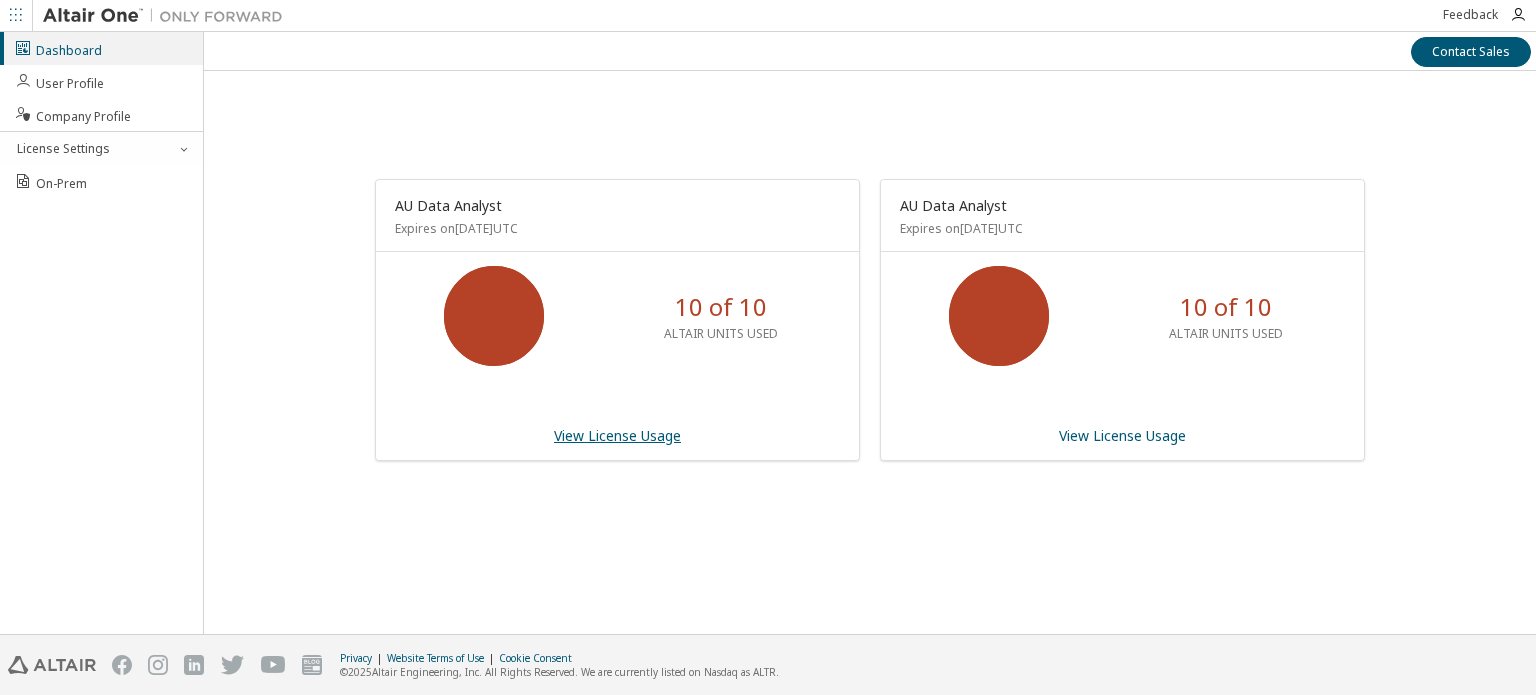 click on "View License Usage" at bounding box center [617, 435] 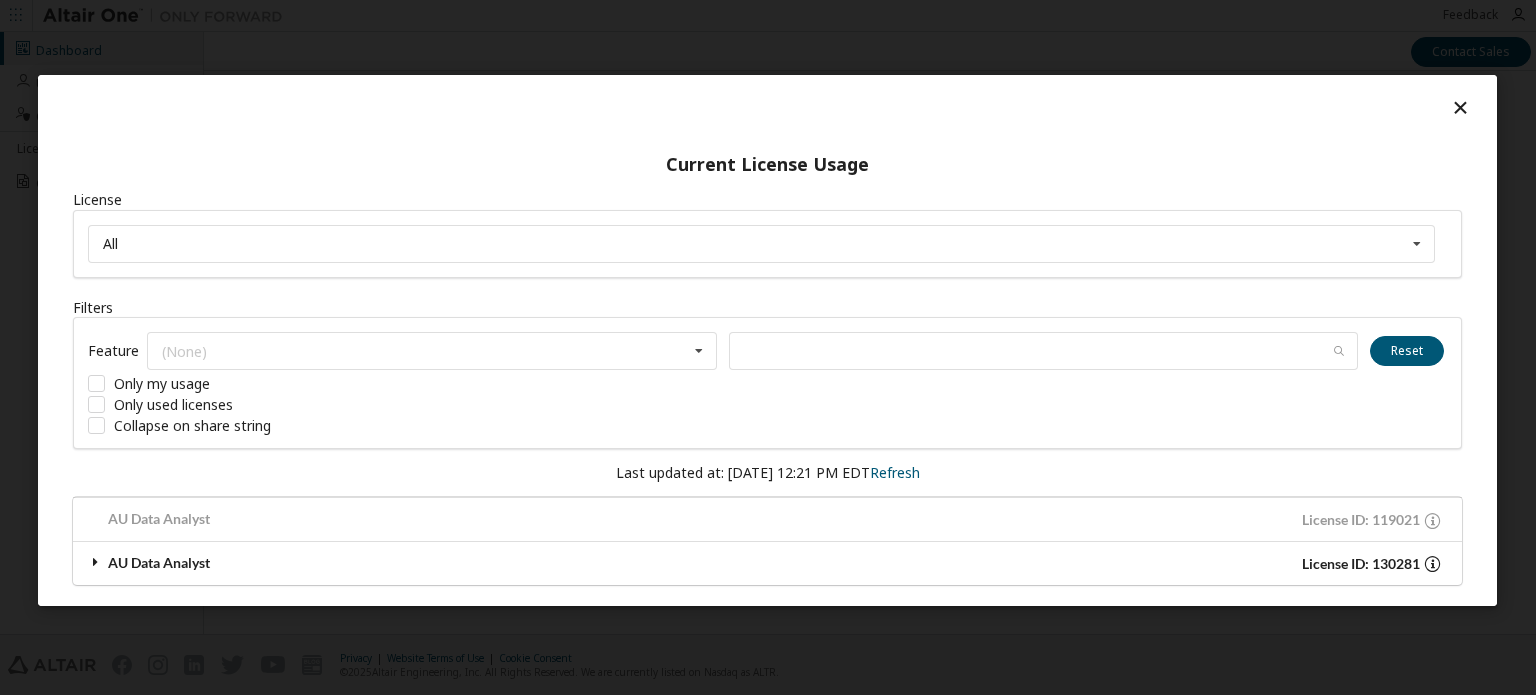click on "AU Data Analyst" at bounding box center (427, 564) 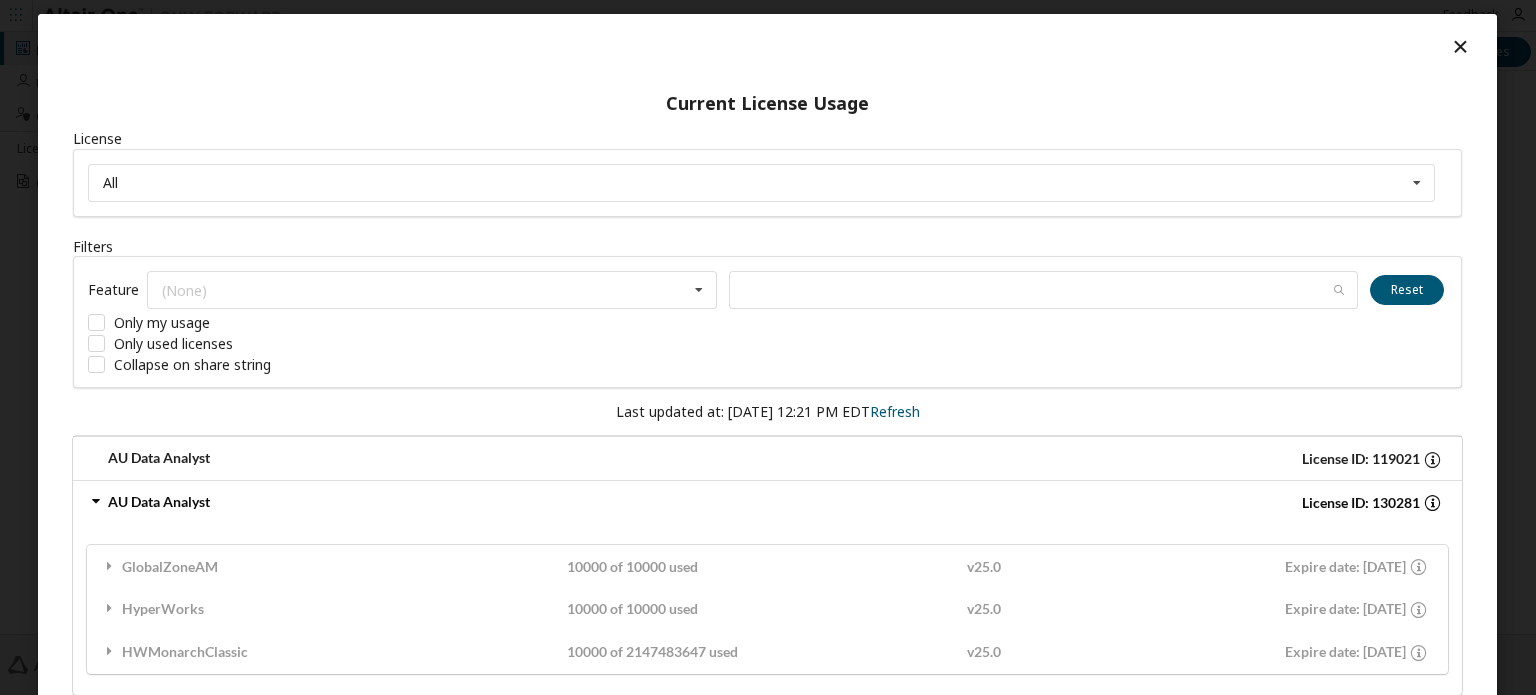 scroll, scrollTop: 16, scrollLeft: 0, axis: vertical 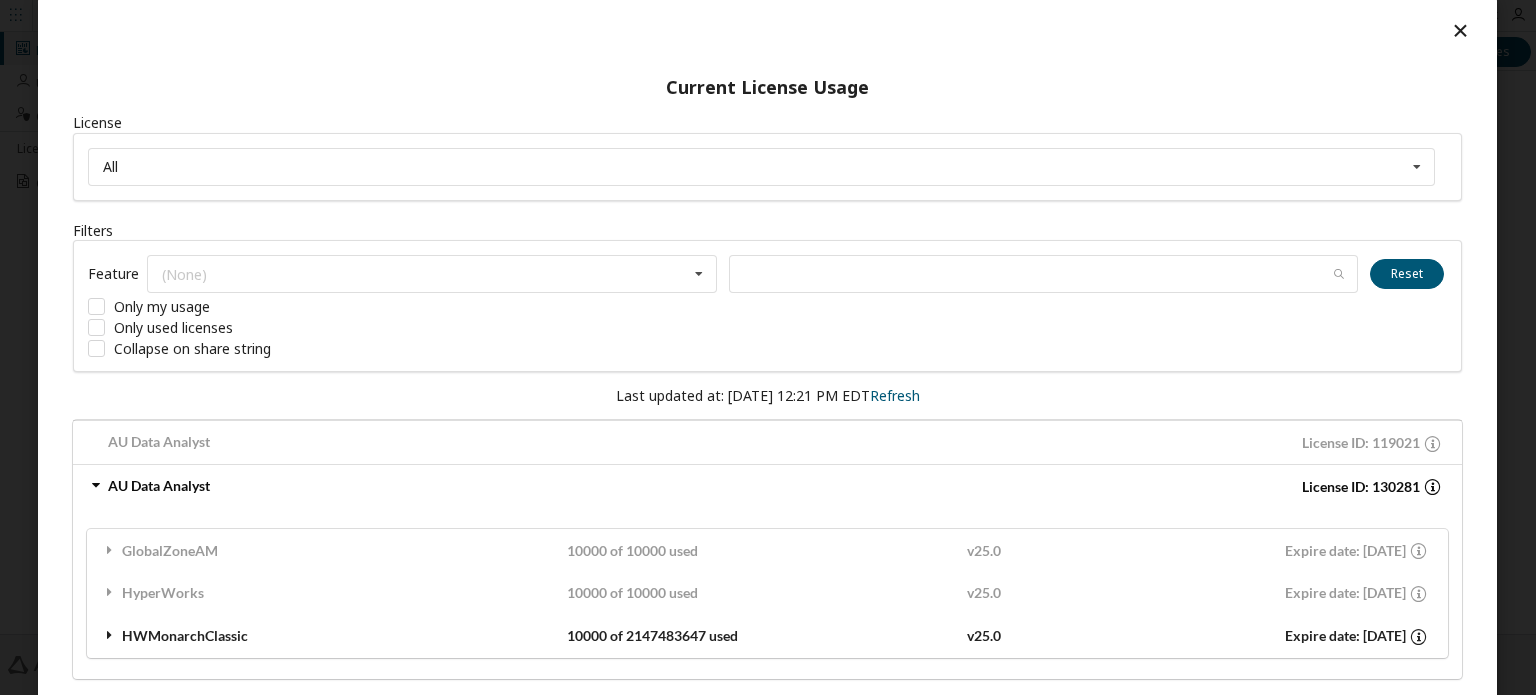 click on "HWMonarchClassic" at bounding box center [334, 636] 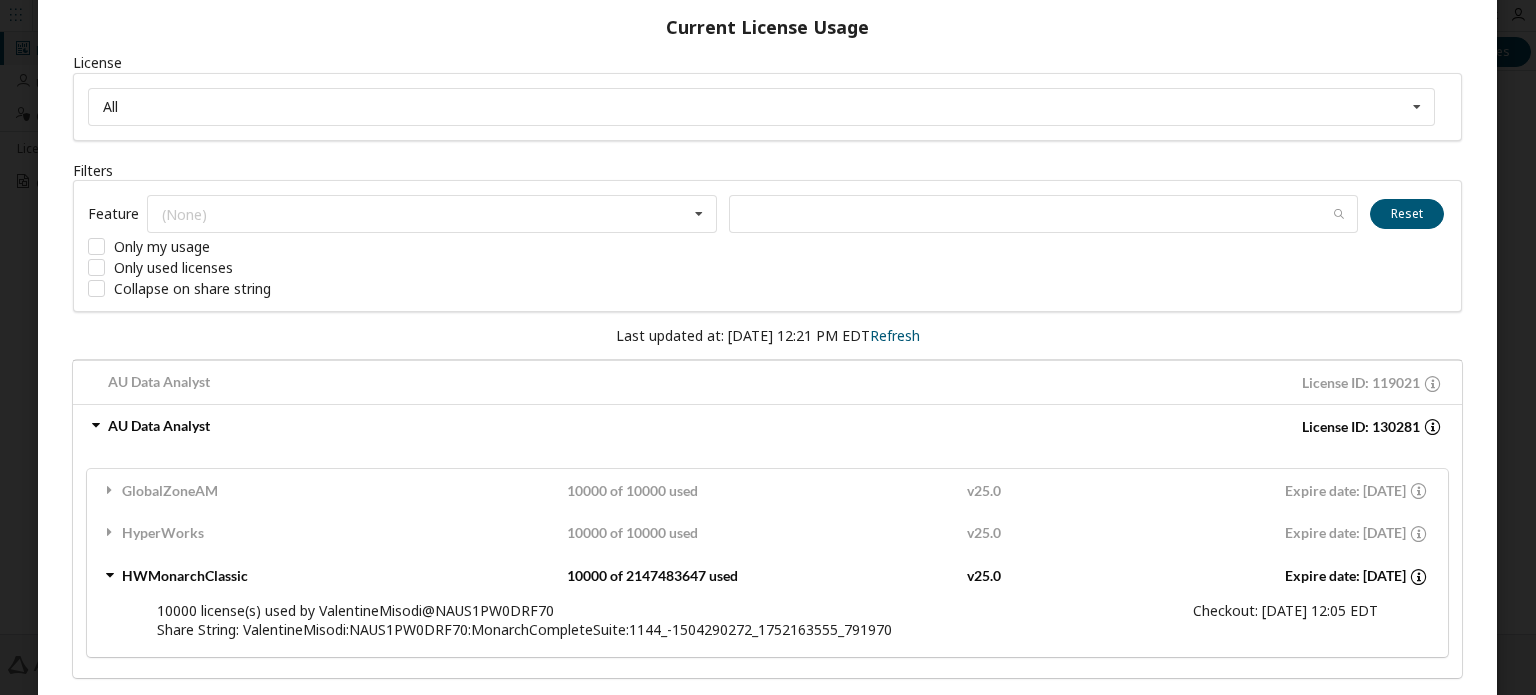 scroll, scrollTop: 0, scrollLeft: 0, axis: both 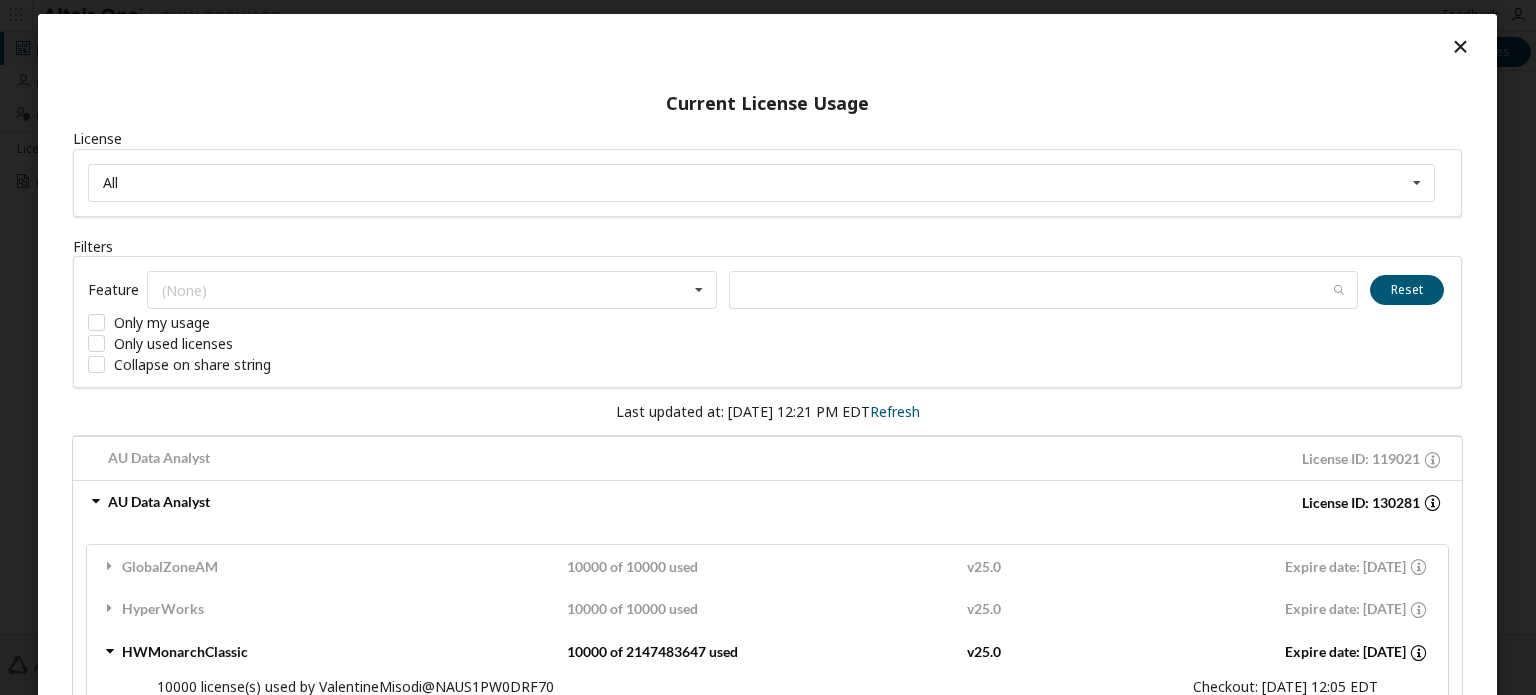 click at bounding box center [1460, 46] 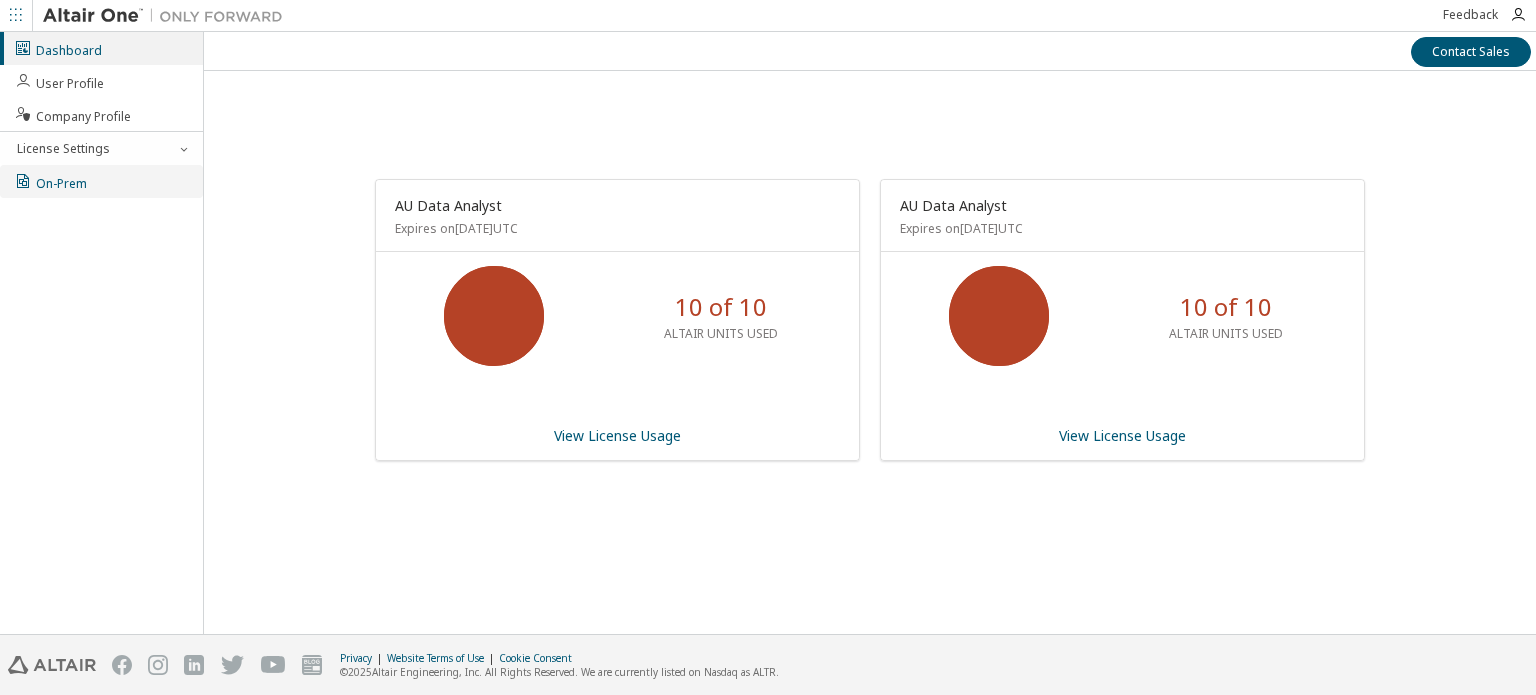 click on "On-Prem" at bounding box center (50, 181) 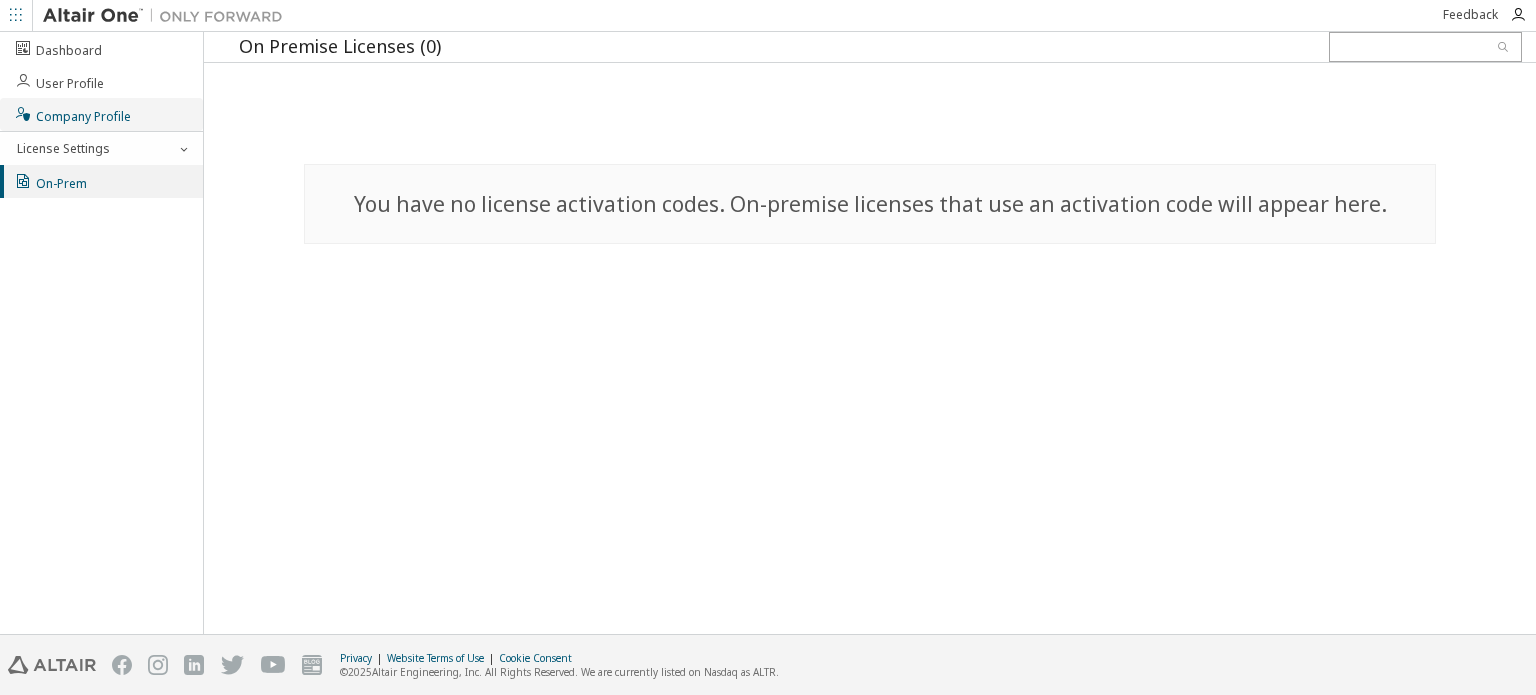click on "Company Profile" at bounding box center (72, 114) 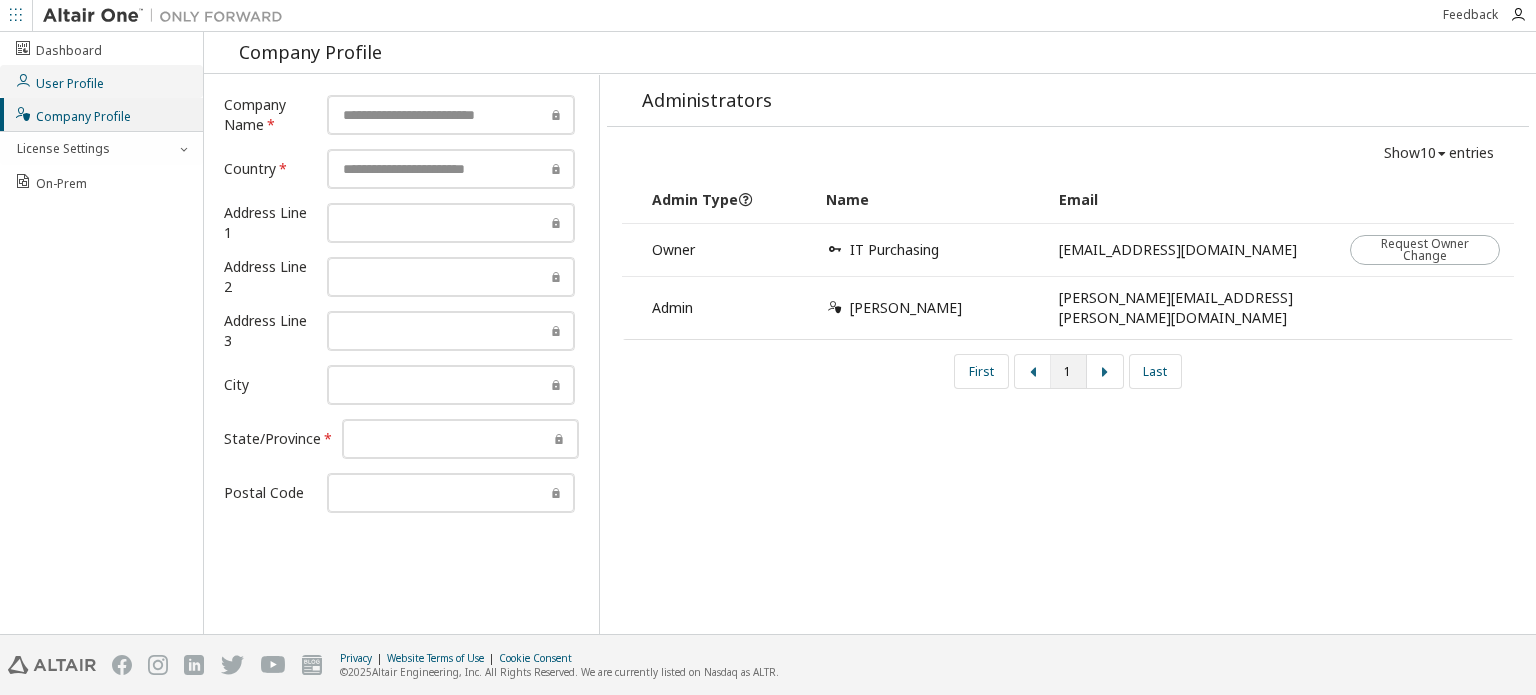 click on "User Profile" at bounding box center [59, 81] 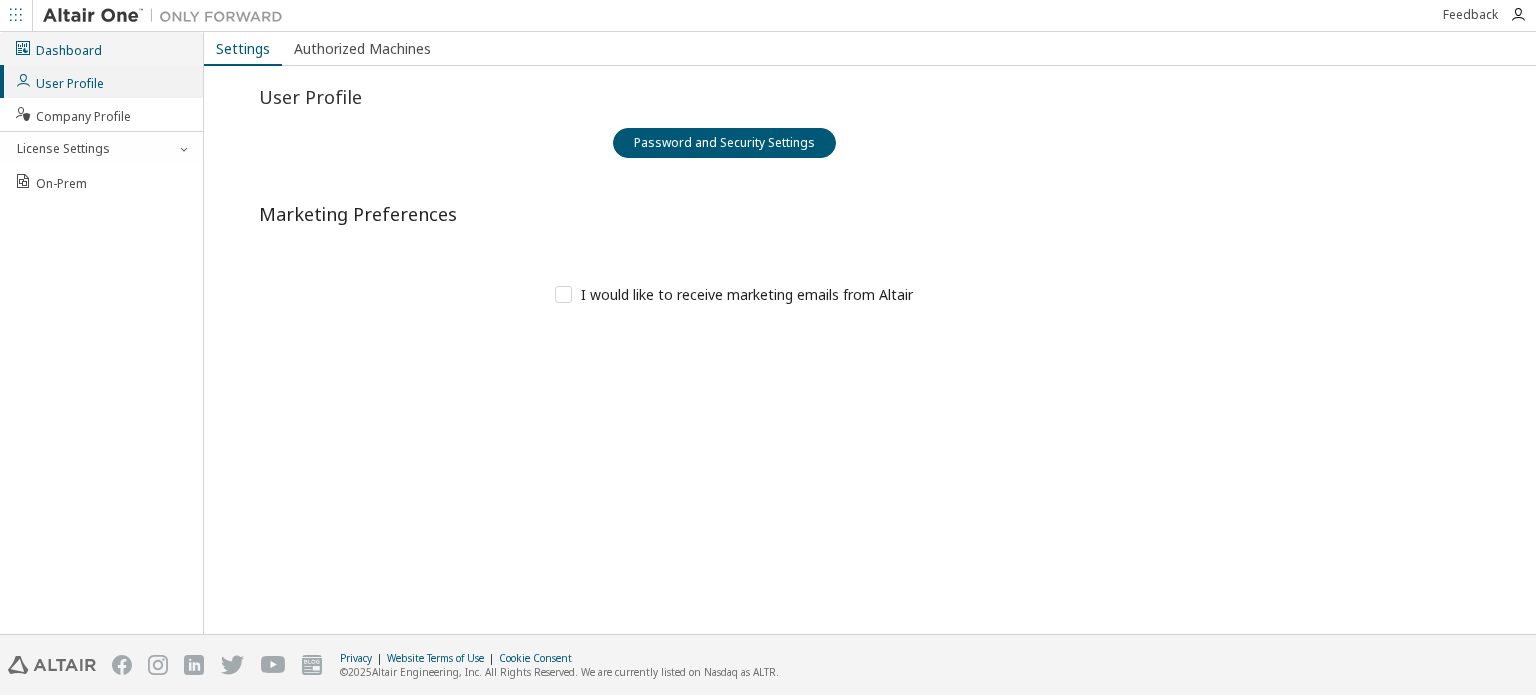 click on "Dashboard" at bounding box center [58, 48] 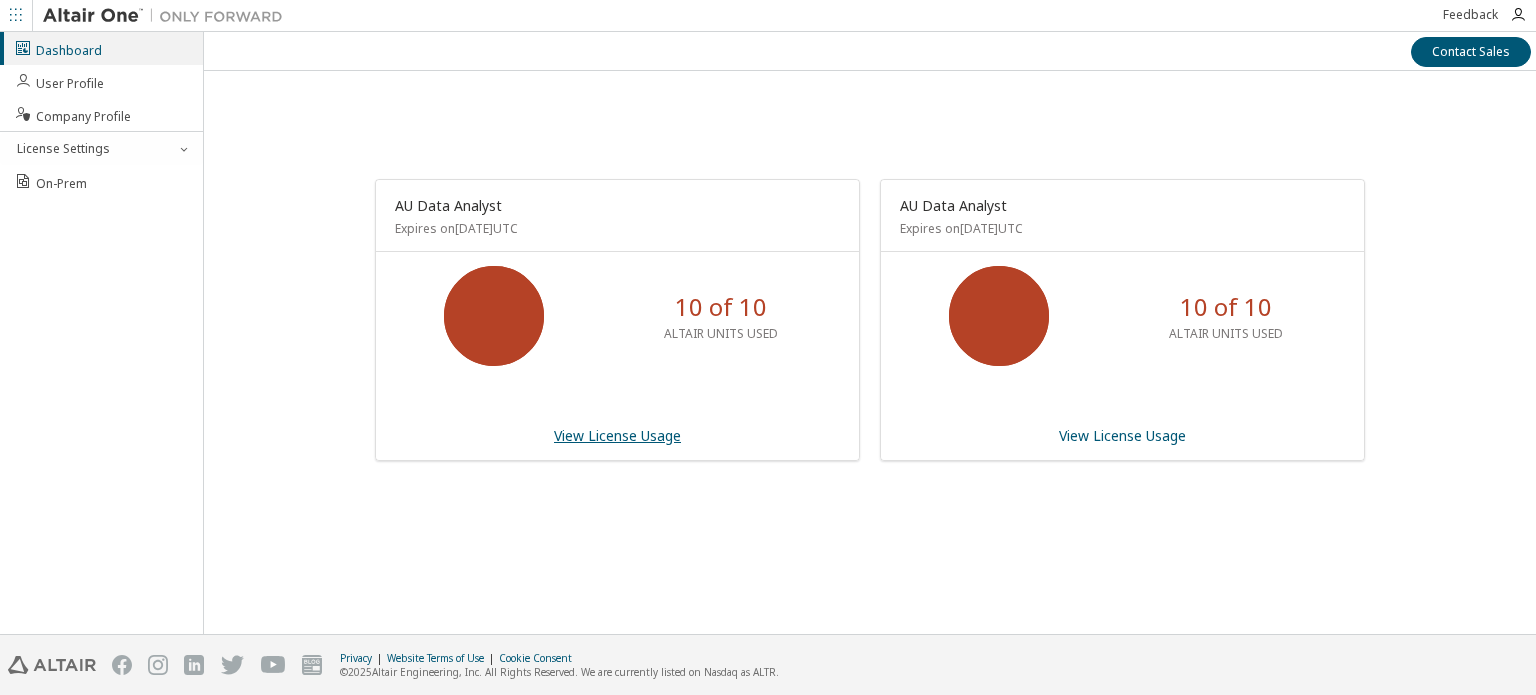 click on "View License Usage" at bounding box center (617, 435) 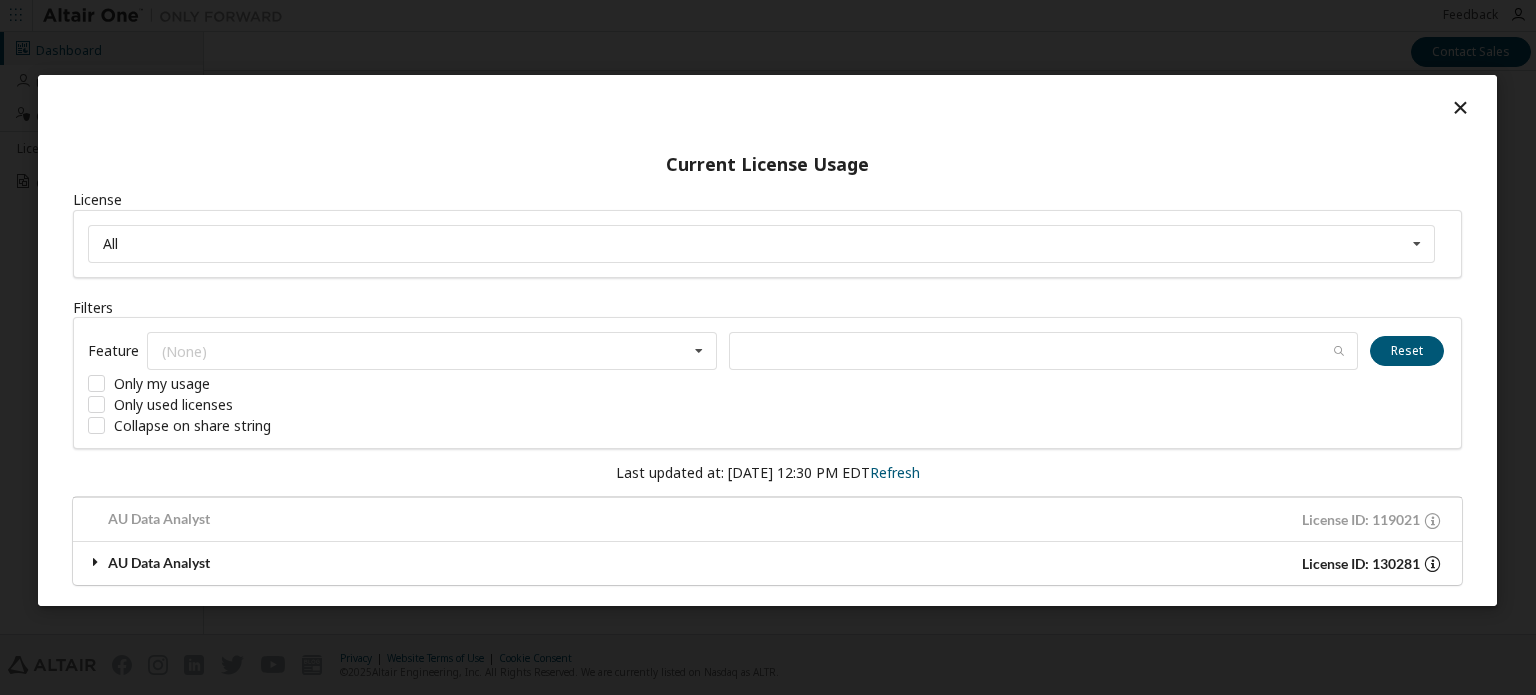 click on "AU Data Analyst" at bounding box center [427, 564] 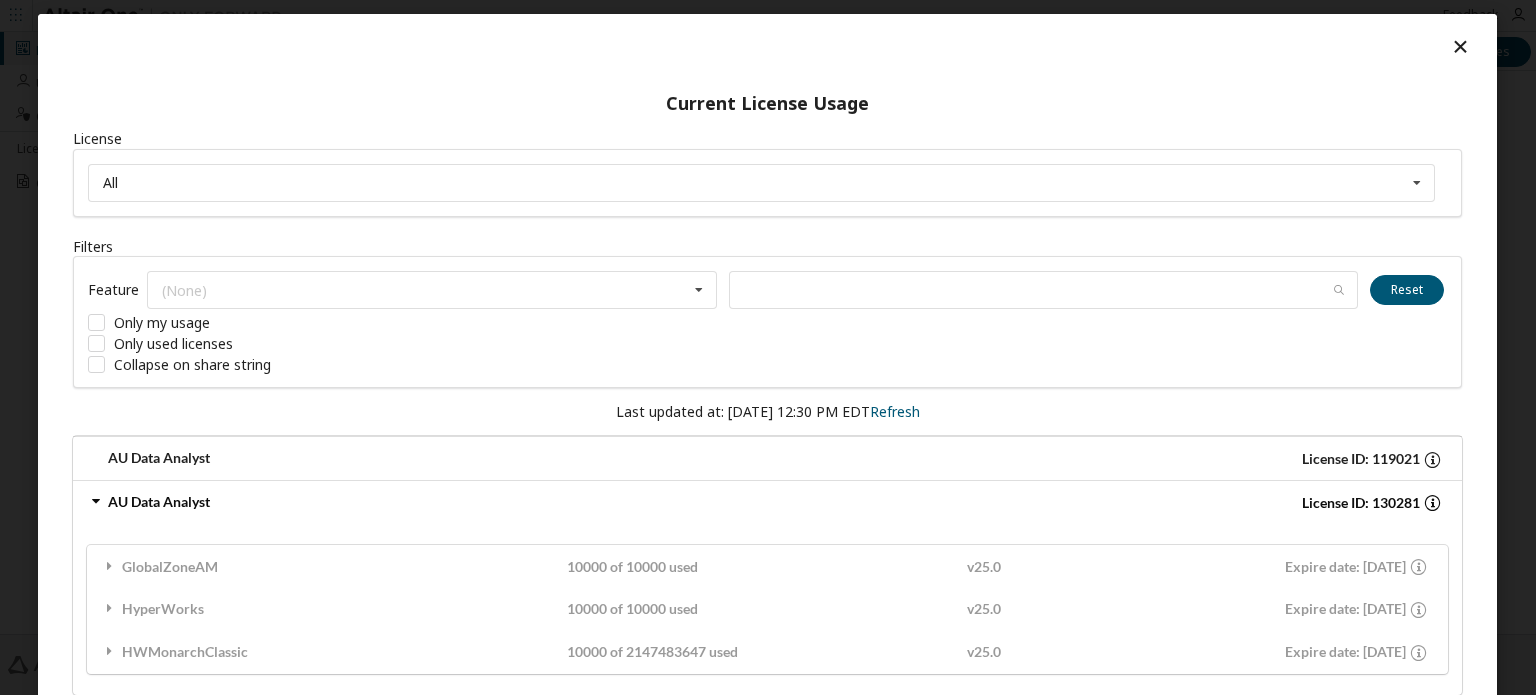 click on "AU Data Analyst" at bounding box center [427, 459] 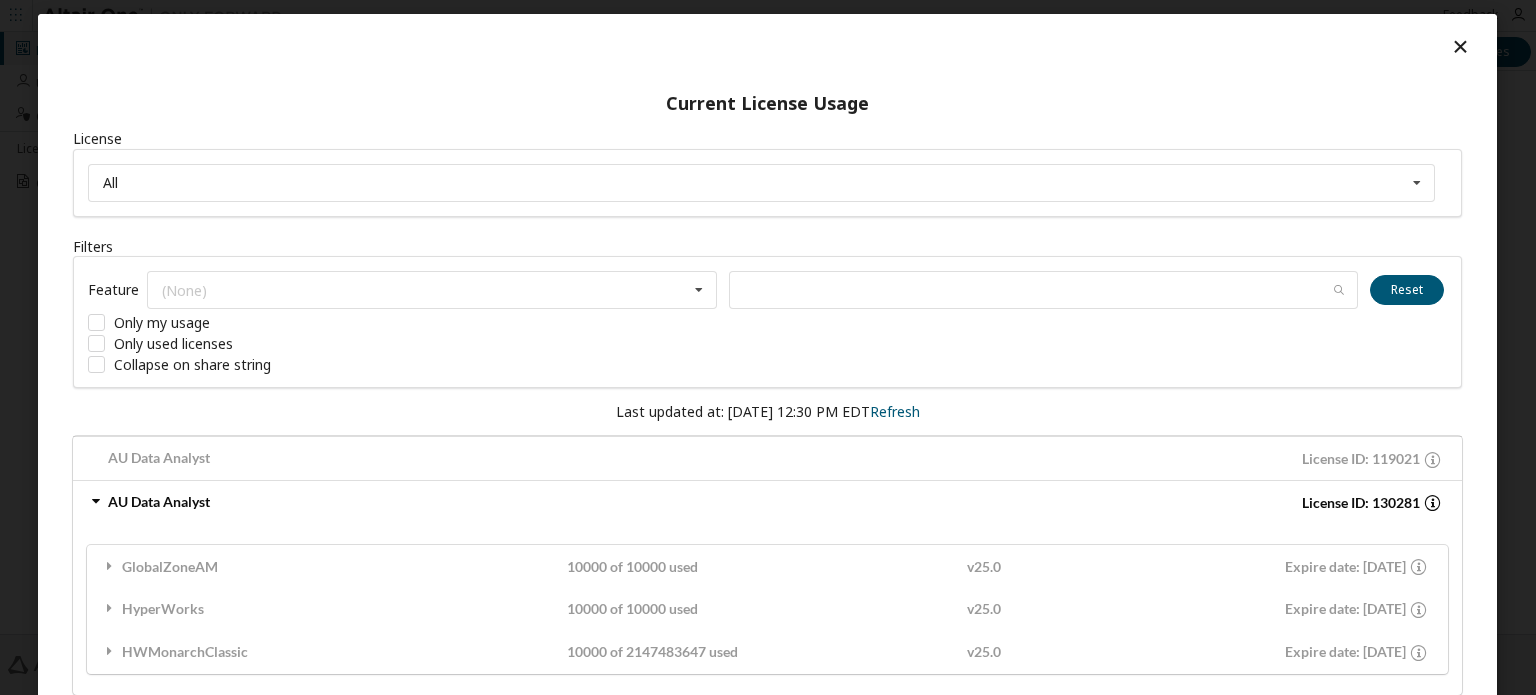 scroll, scrollTop: 16, scrollLeft: 0, axis: vertical 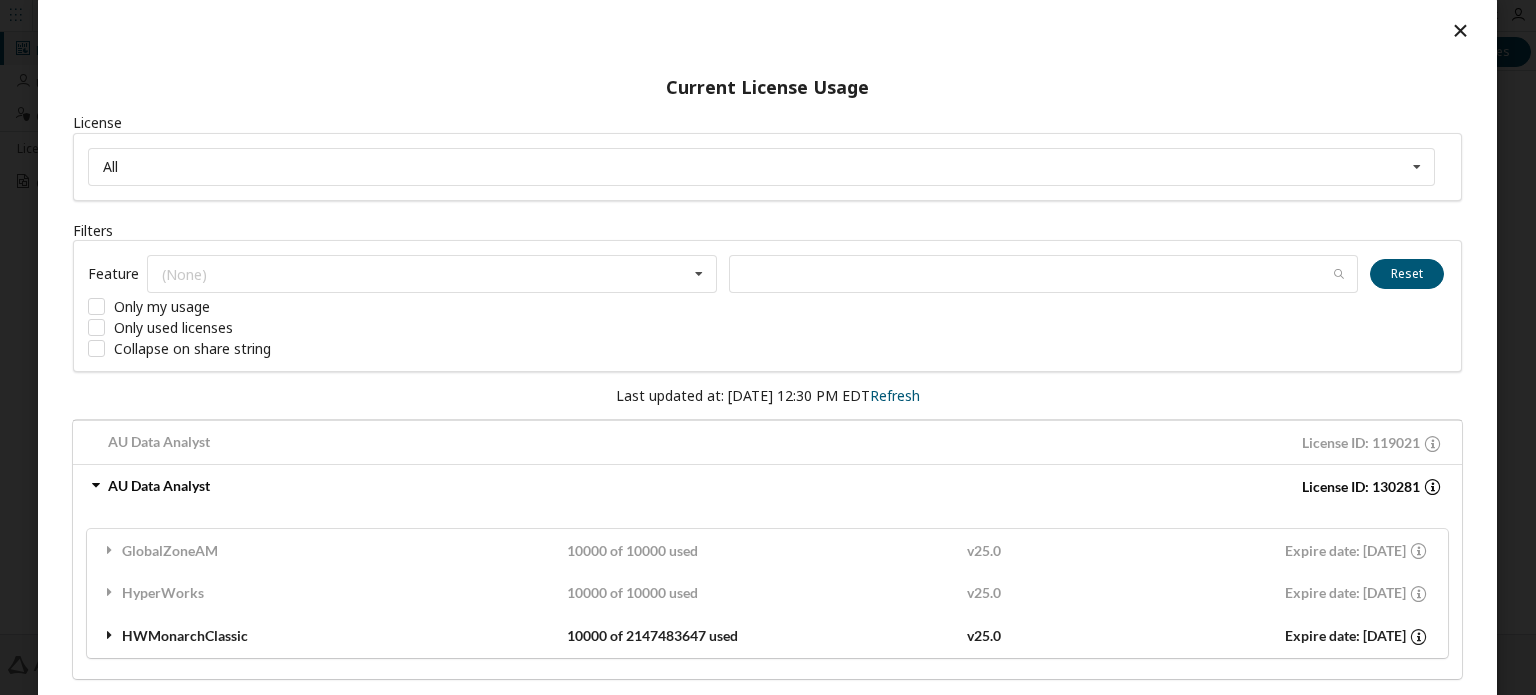 click on "HWMonarchClassic 10000 of 2147483647 used v25.0 Expire date: [DATE]" at bounding box center [767, 636] 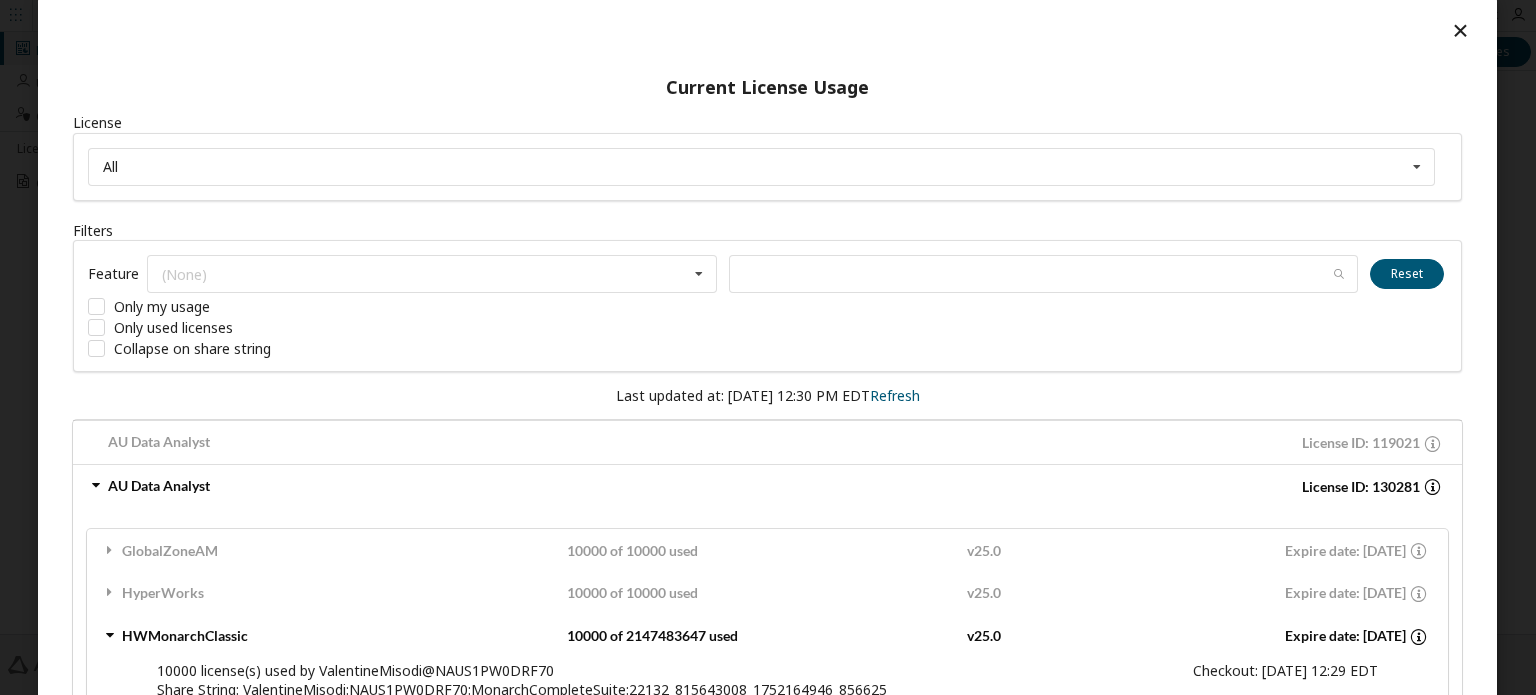 scroll, scrollTop: 76, scrollLeft: 0, axis: vertical 